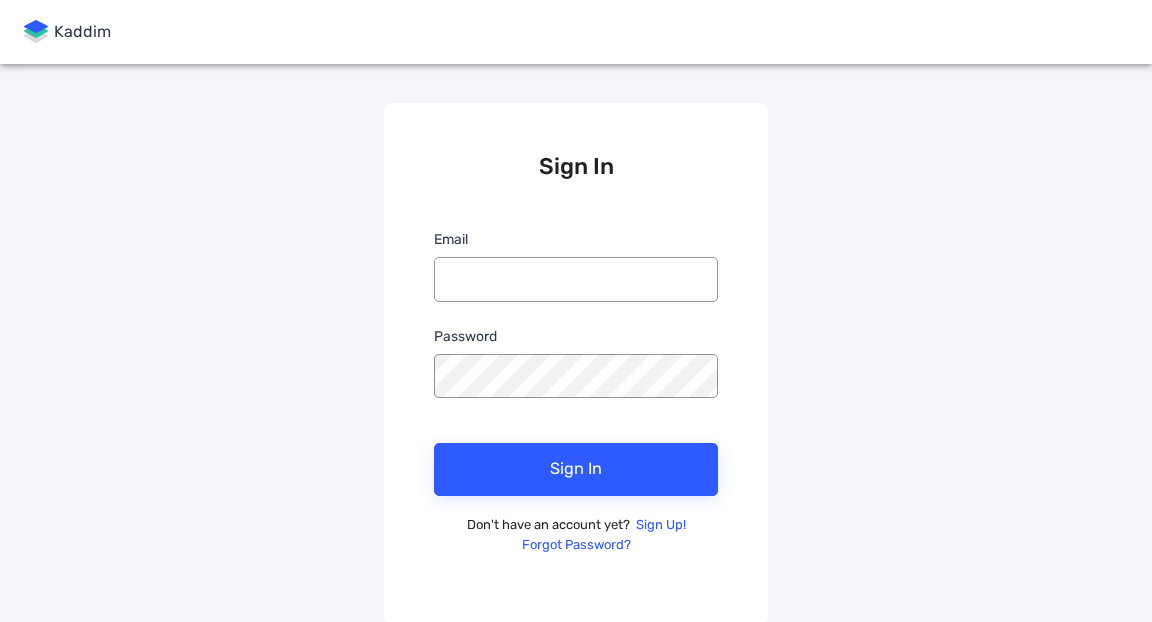 scroll, scrollTop: 0, scrollLeft: 0, axis: both 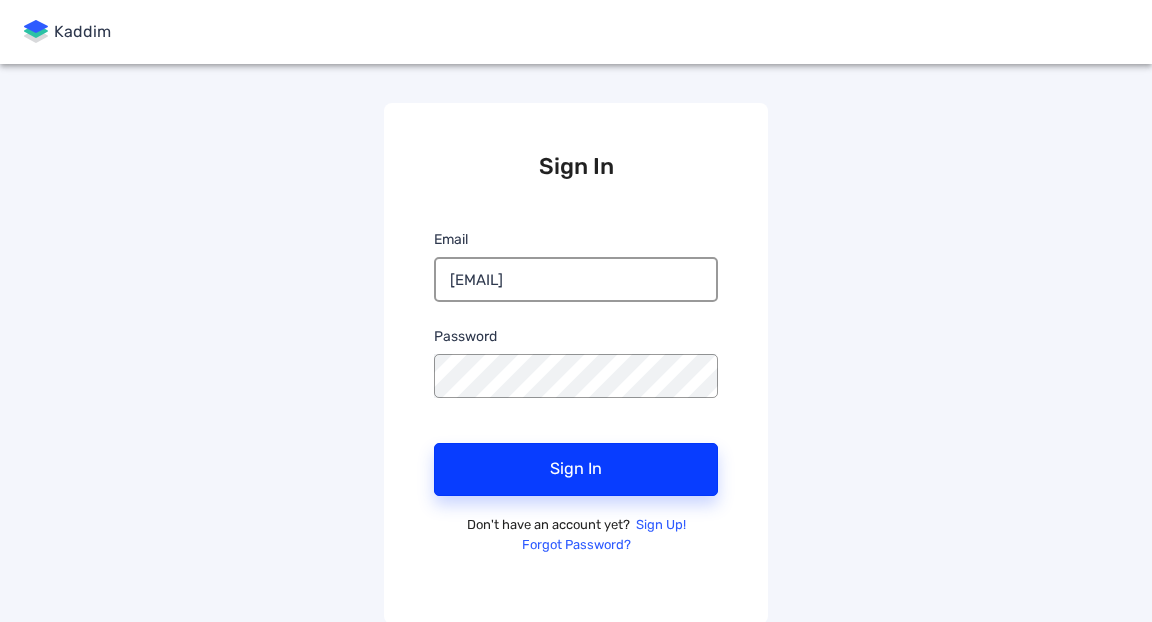 click on "Sign In" at bounding box center (576, 469) 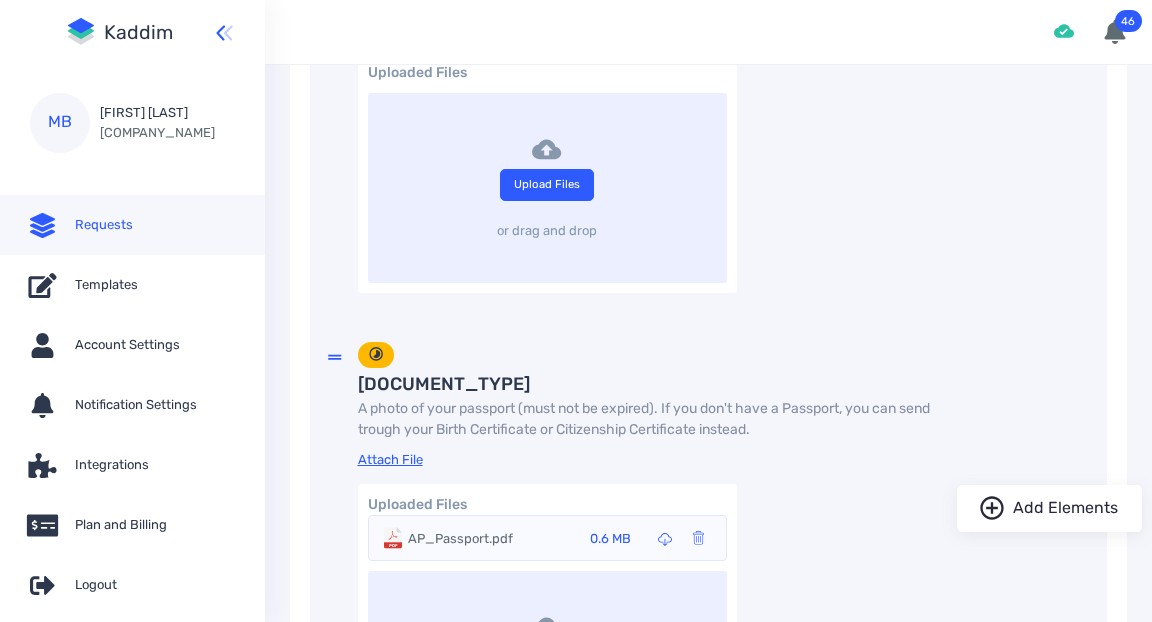scroll, scrollTop: 1770, scrollLeft: 0, axis: vertical 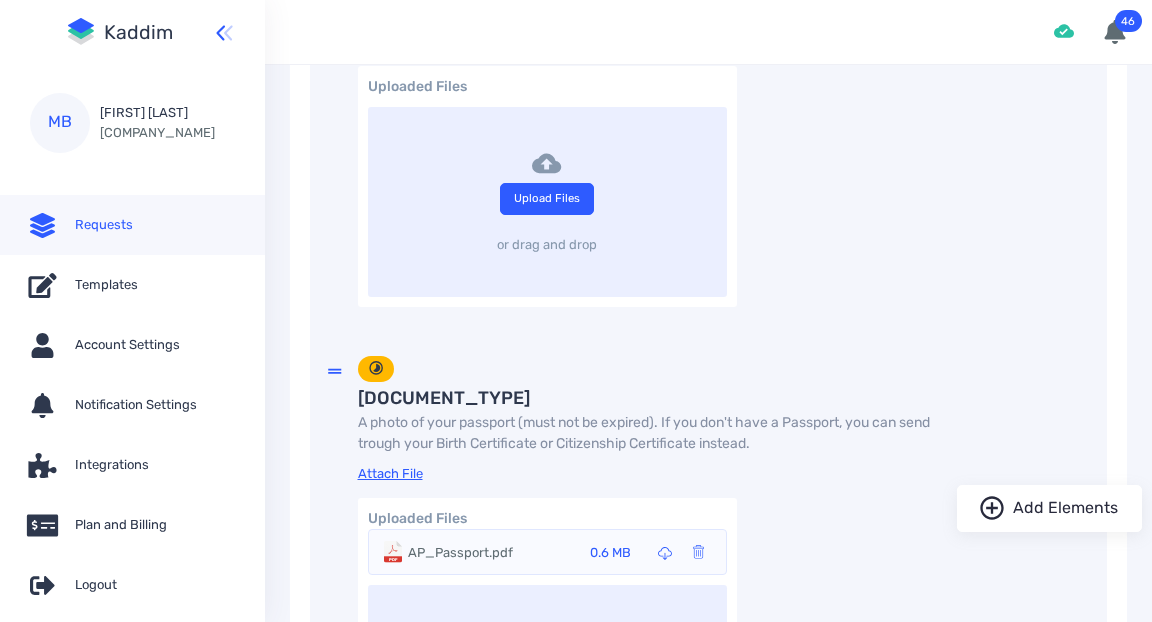 click on "AP_Passport.pdf" at bounding box center (460, 553) 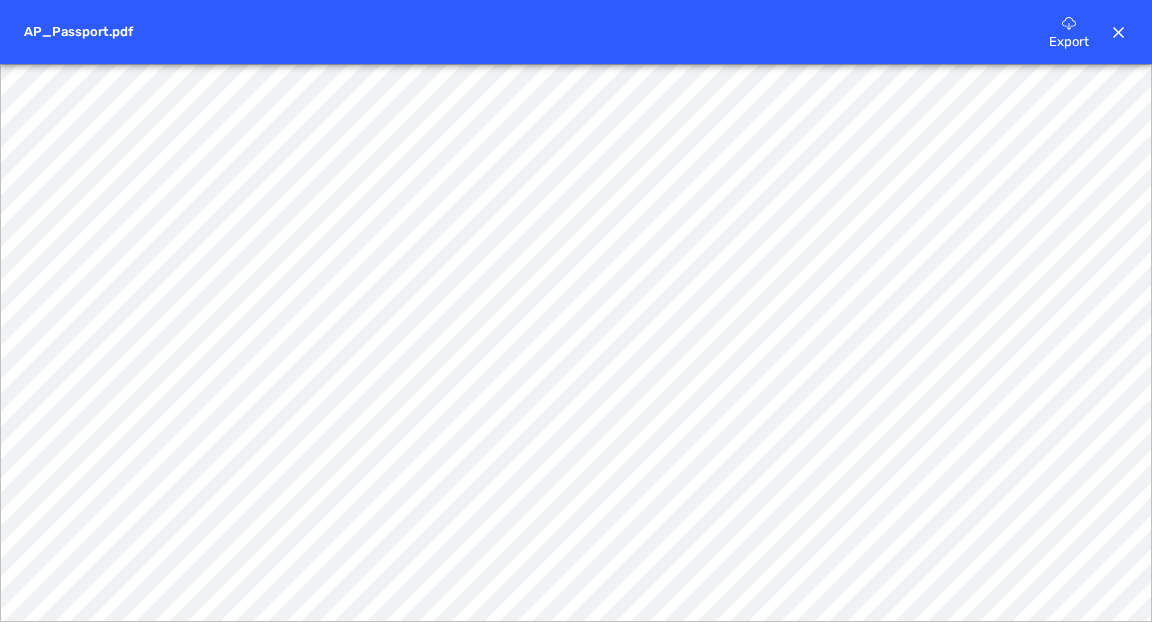 click at bounding box center (1119, 33) 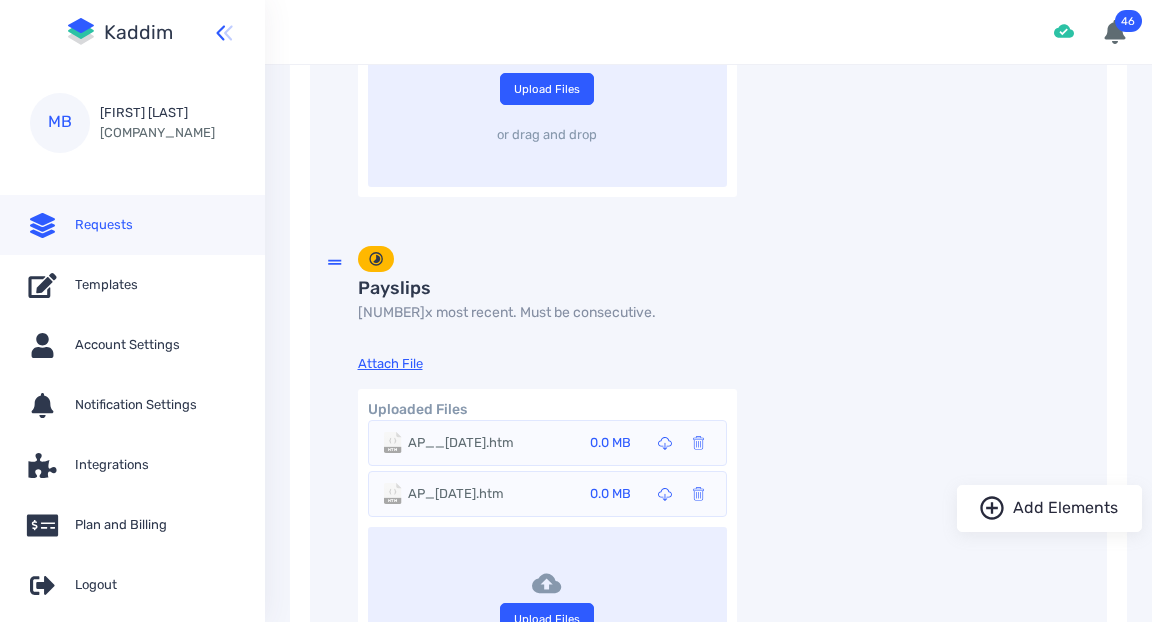 scroll, scrollTop: 2792, scrollLeft: 0, axis: vertical 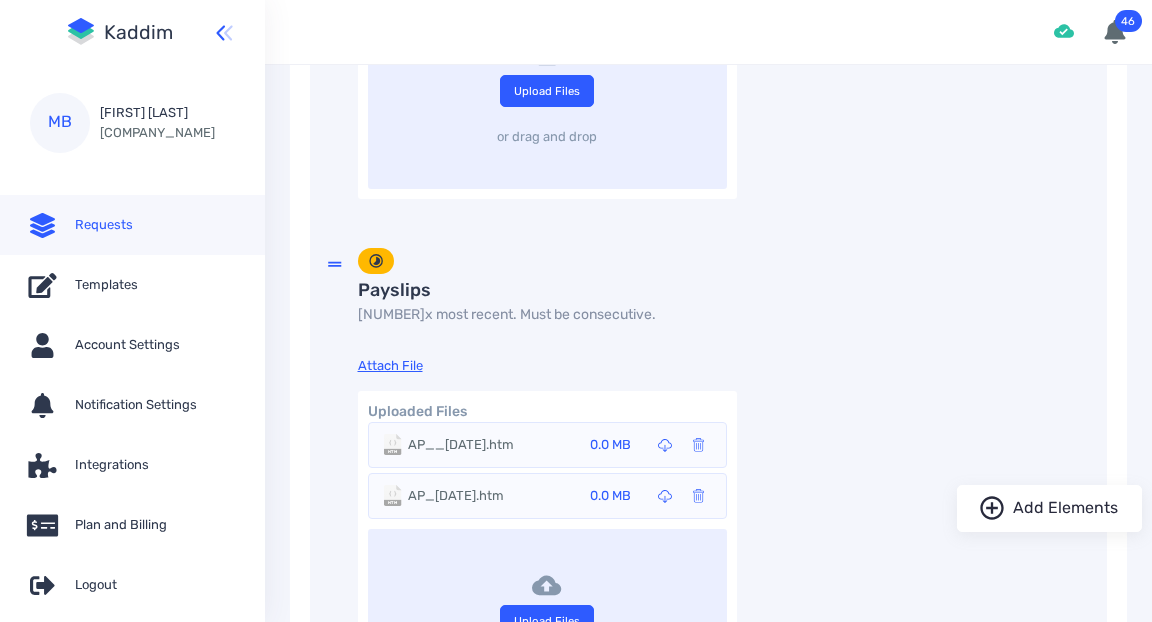 click on "AP__[DATE].htm 0.0 MB" at bounding box center [559, 445] 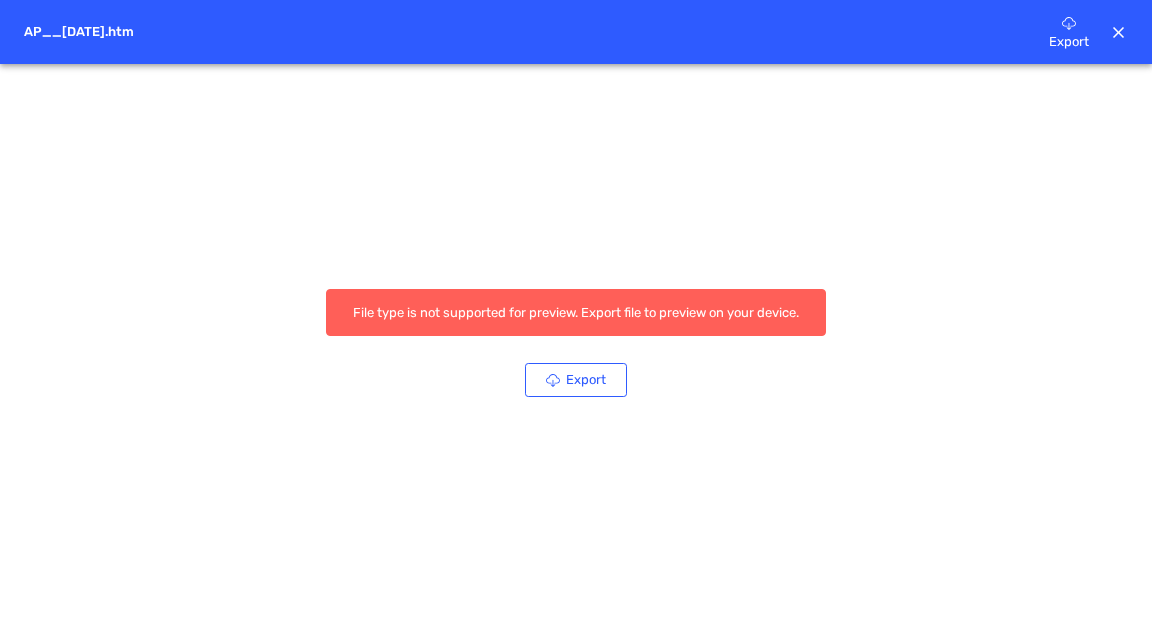 click on "Export" at bounding box center (576, 380) 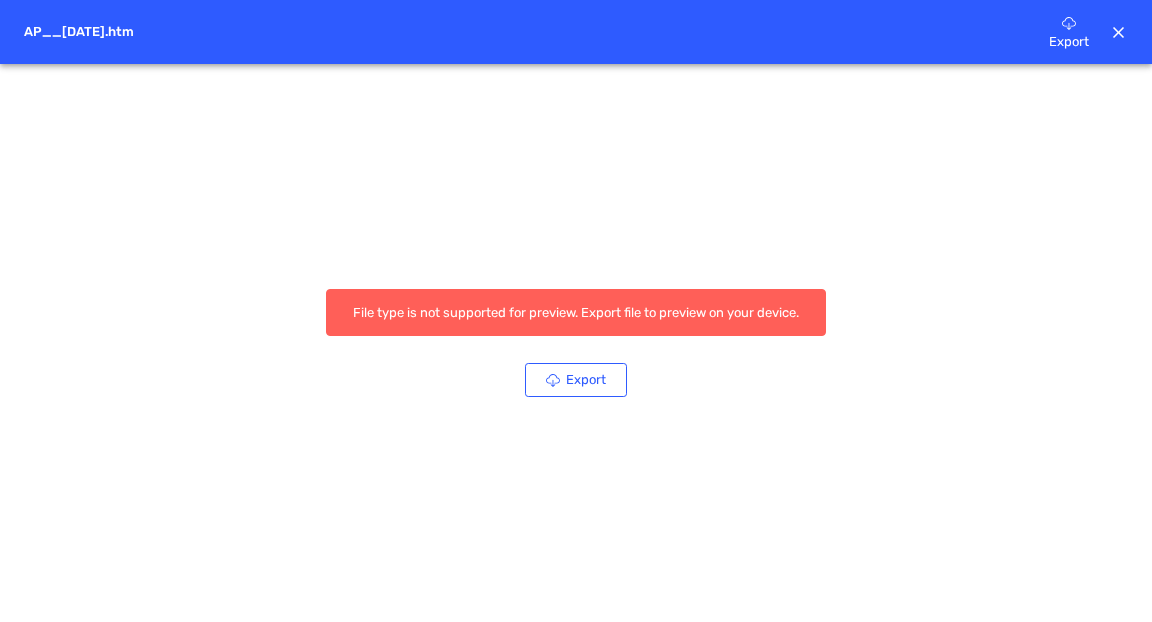 click at bounding box center (1119, 33) 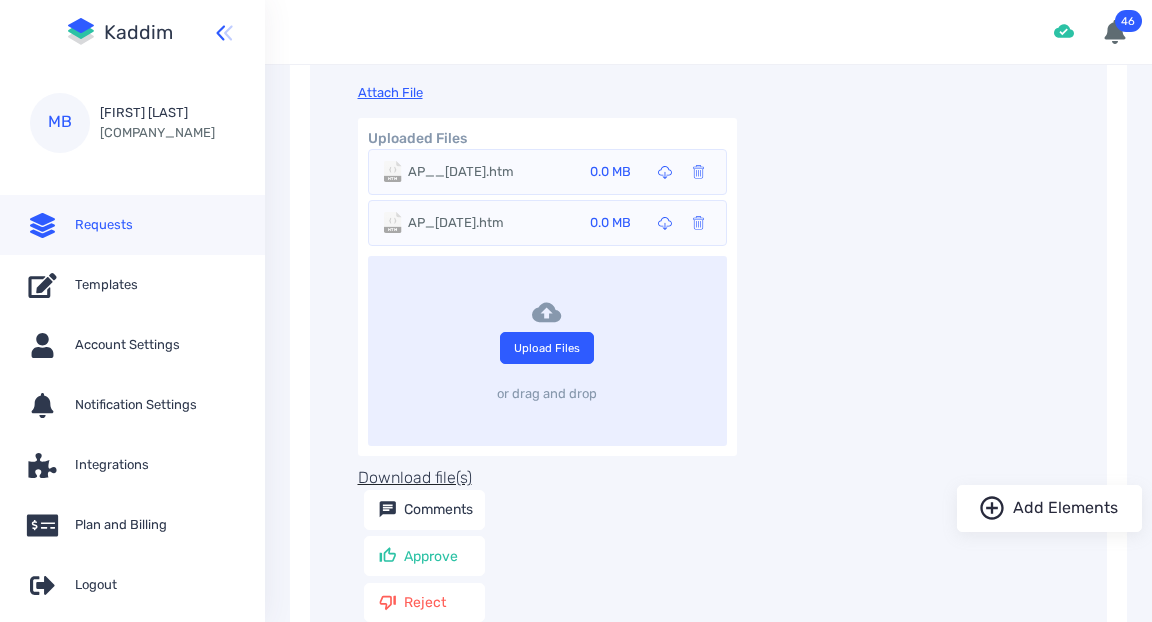 scroll, scrollTop: 3076, scrollLeft: 0, axis: vertical 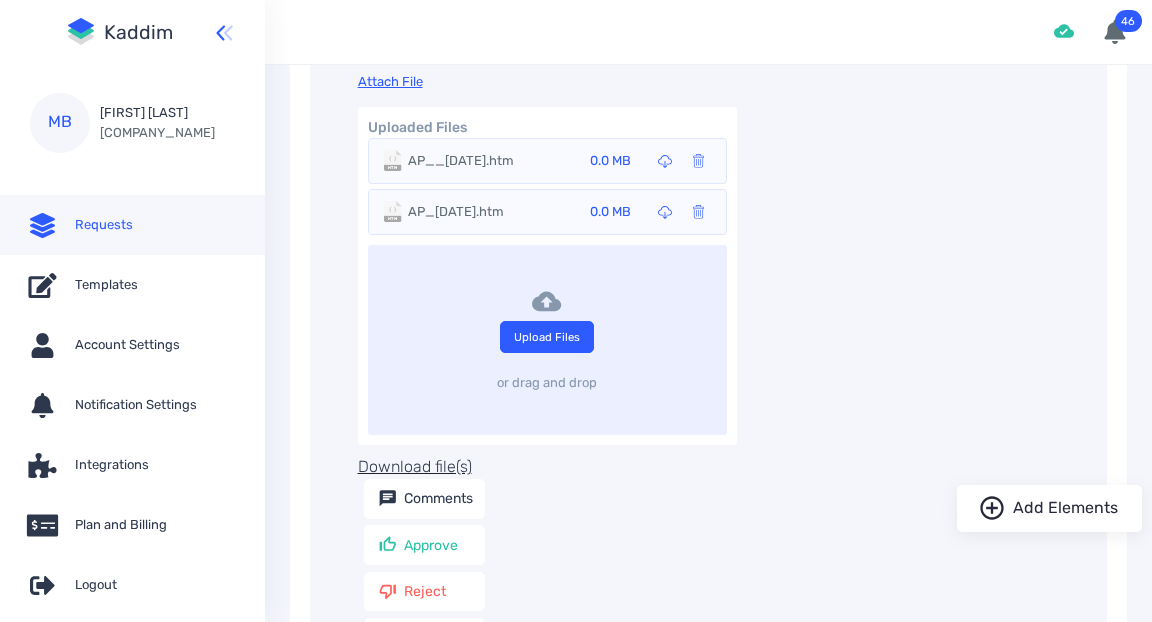 click on "AP_[DATE].htm" at bounding box center (461, 161) 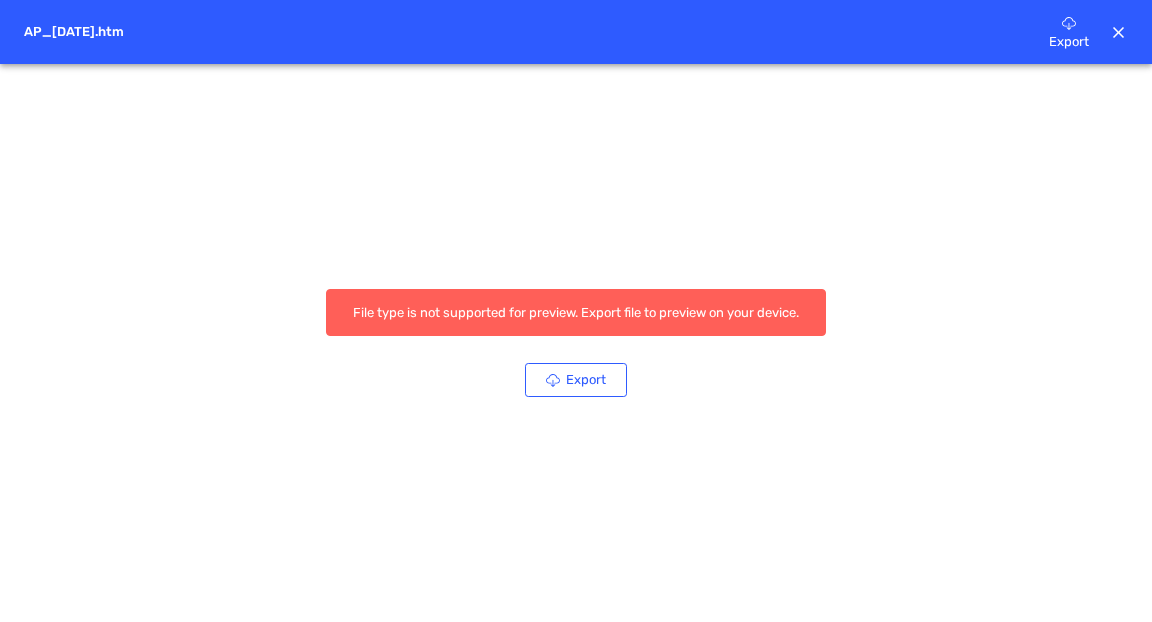 click on "Export" at bounding box center [576, 380] 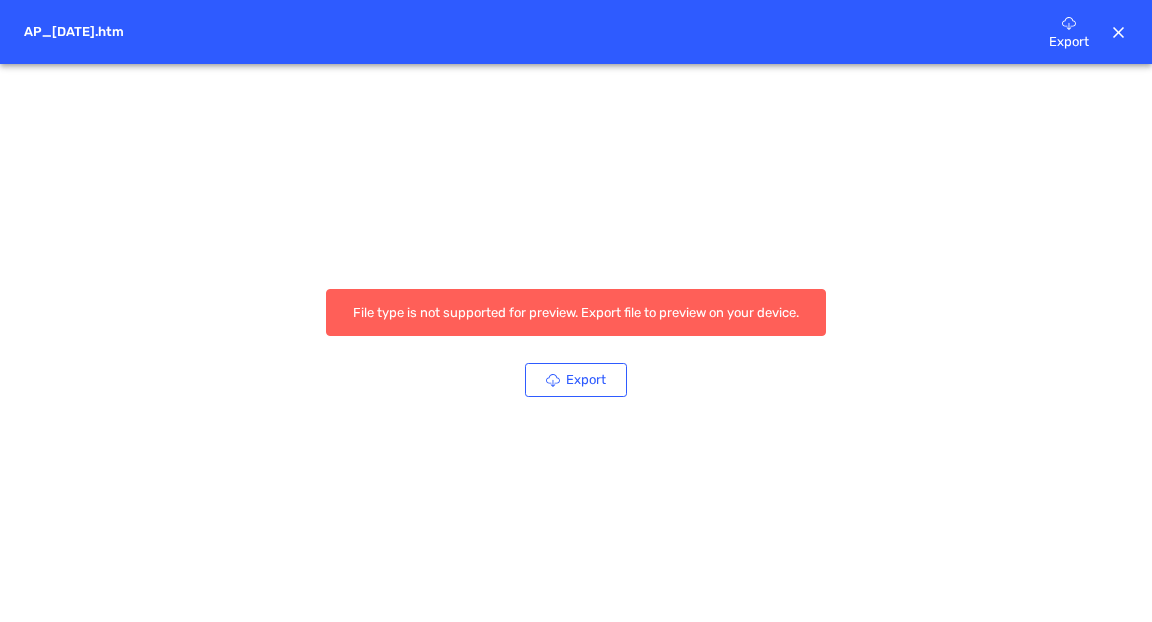 click at bounding box center [1119, 33] 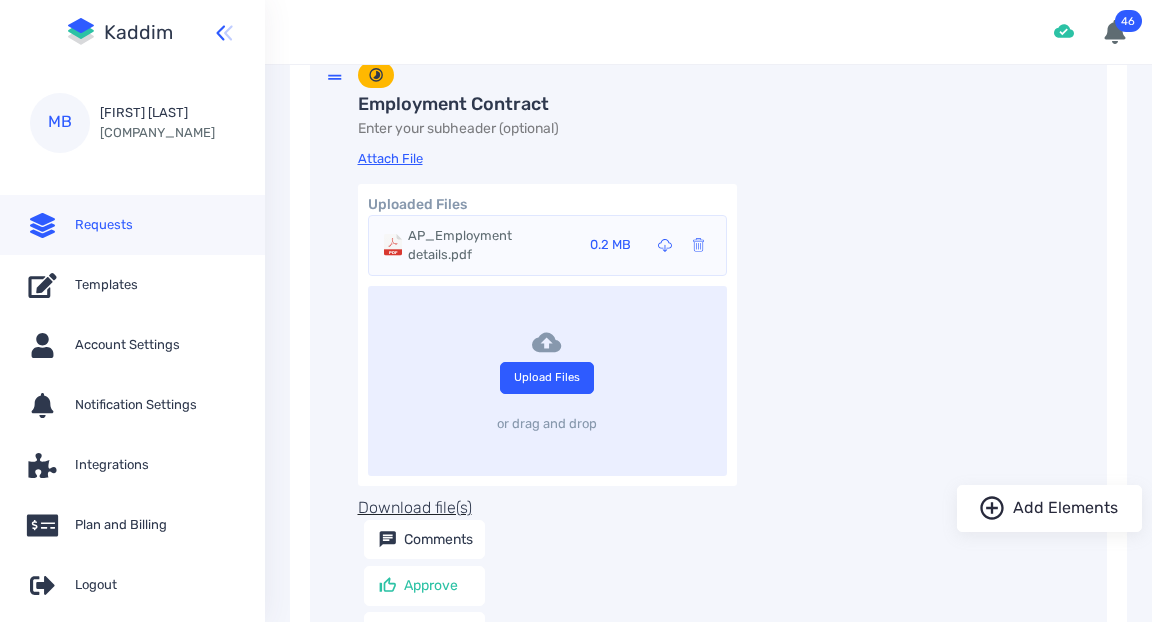scroll, scrollTop: 3529, scrollLeft: 0, axis: vertical 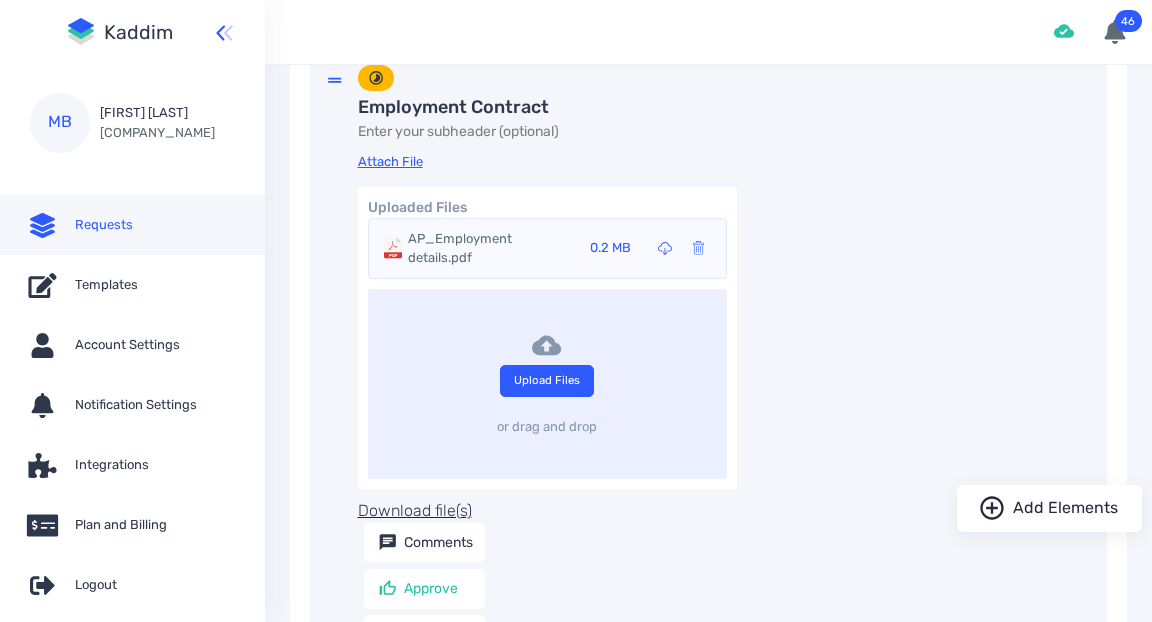 click on "AP_Employment details.pdf" at bounding box center (490, 248) 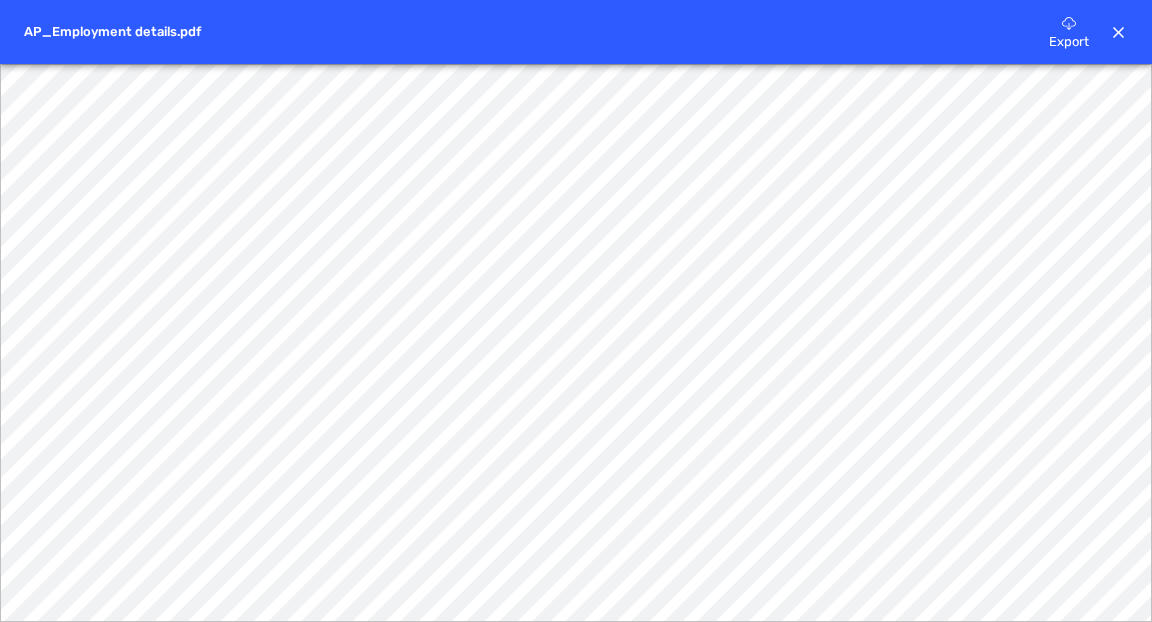 click at bounding box center (1119, 33) 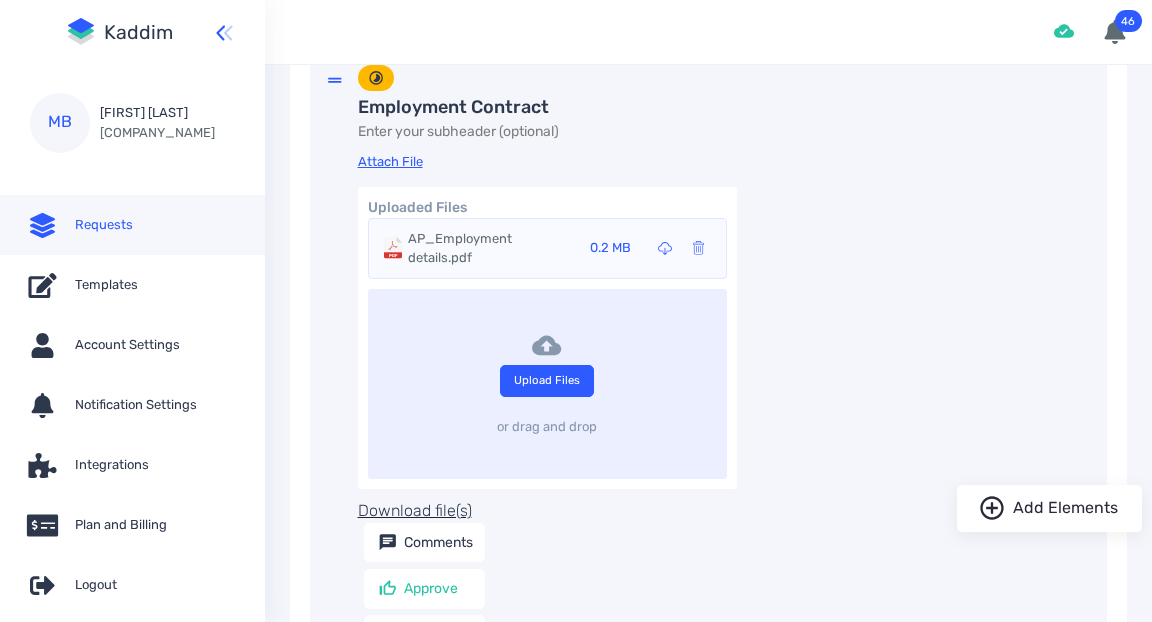 click on "AP_Employment details.pdf" at bounding box center [490, 248] 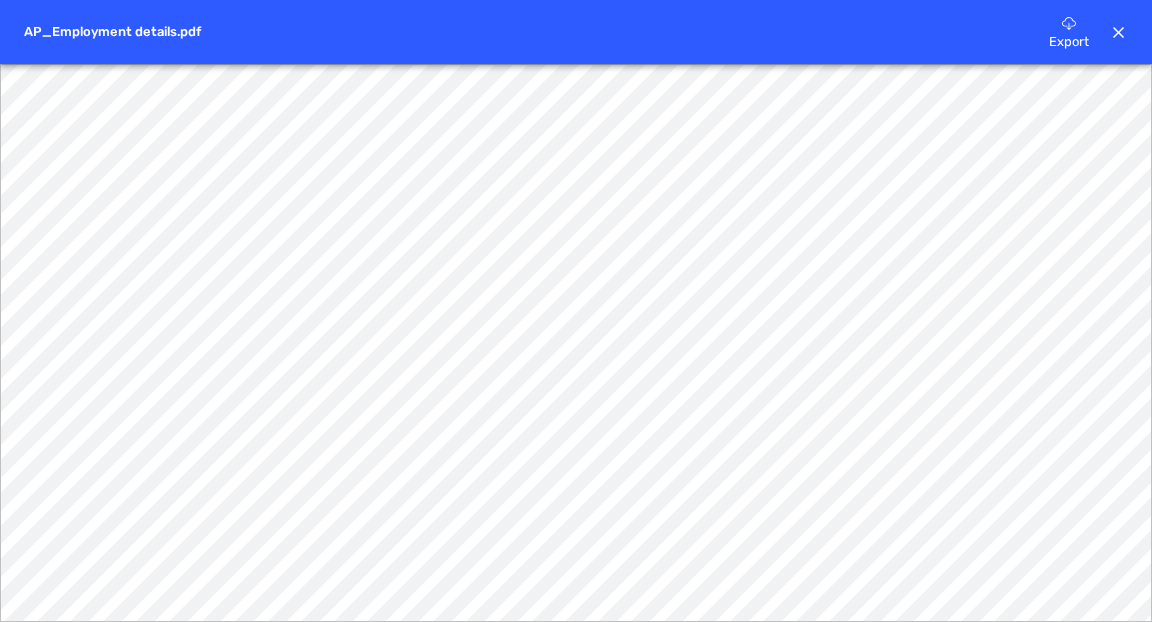 click at bounding box center (1119, 33) 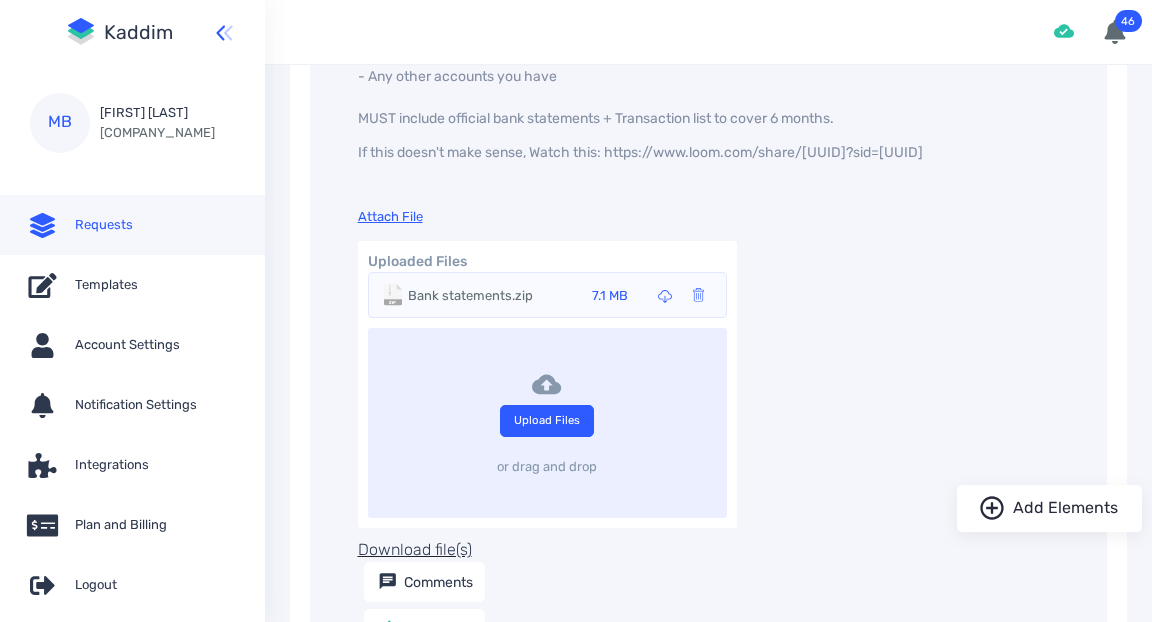 scroll, scrollTop: 4240, scrollLeft: 0, axis: vertical 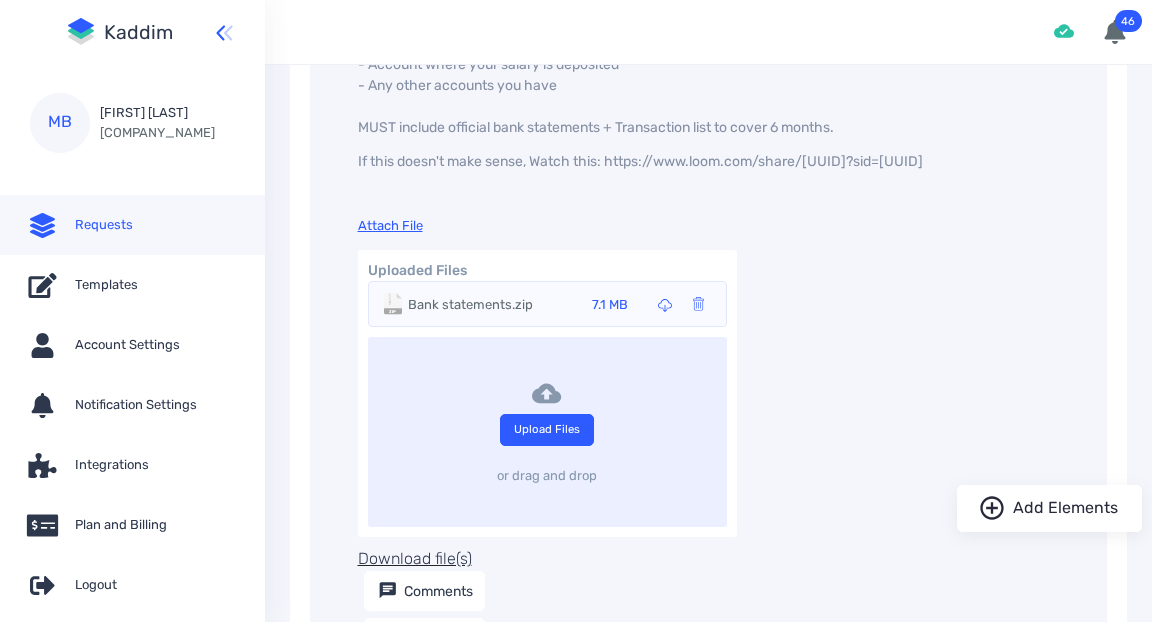 click on "Bank statements.zip" at bounding box center (470, 305) 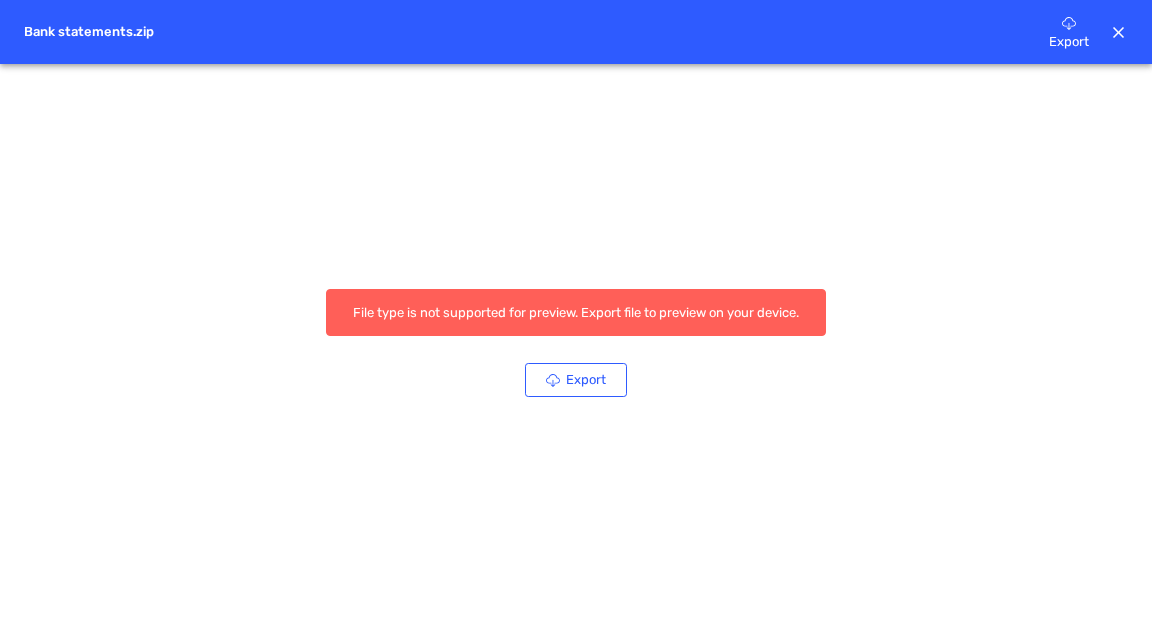 click on "Export" at bounding box center [576, 380] 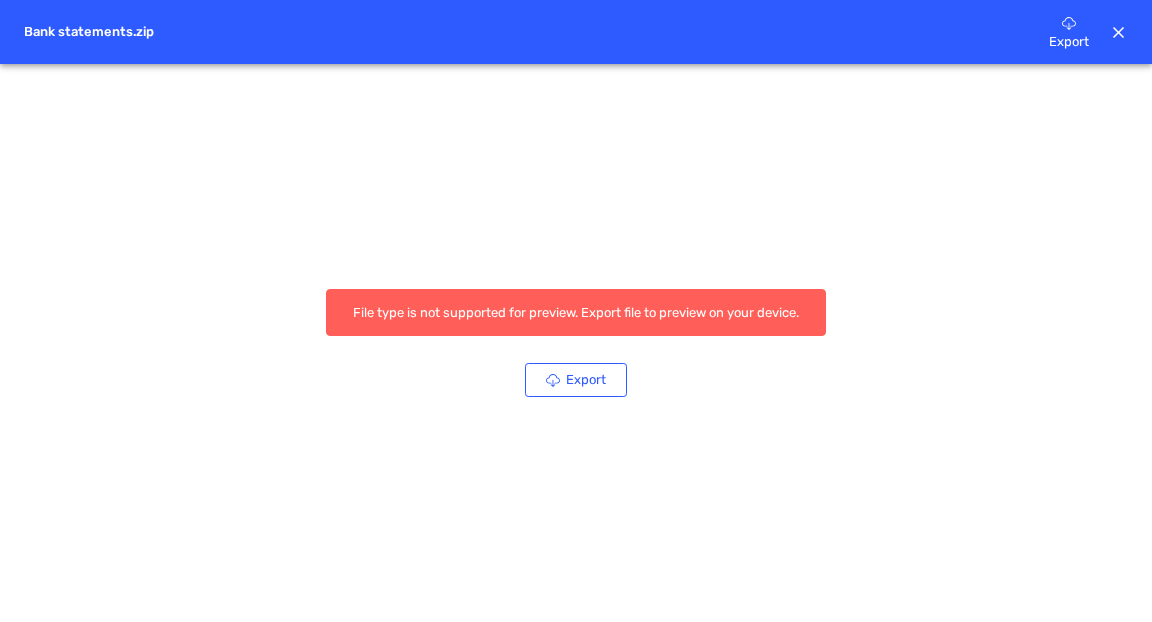 click on "Bank statements.zip Export" at bounding box center [576, 32] 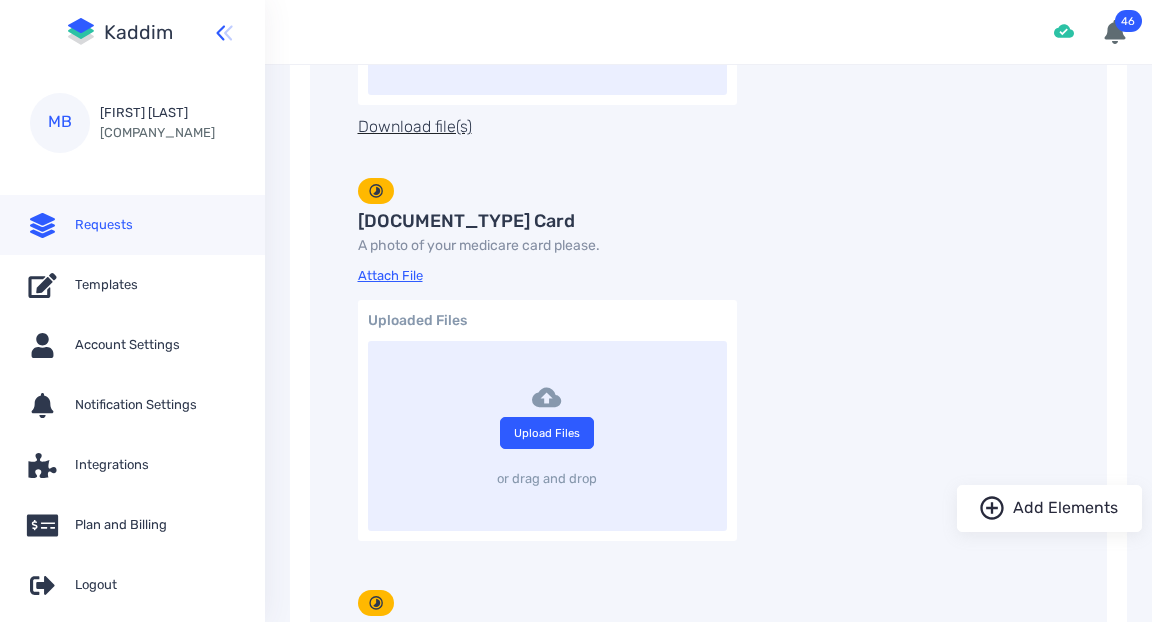scroll, scrollTop: 2447, scrollLeft: 0, axis: vertical 